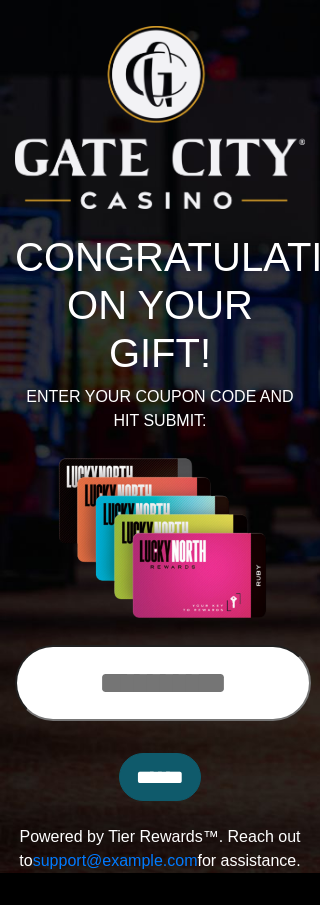scroll, scrollTop: 0, scrollLeft: 0, axis: both 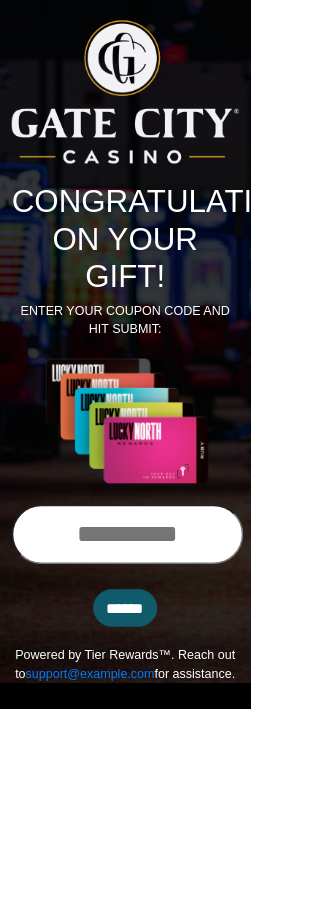 click at bounding box center [163, 683] 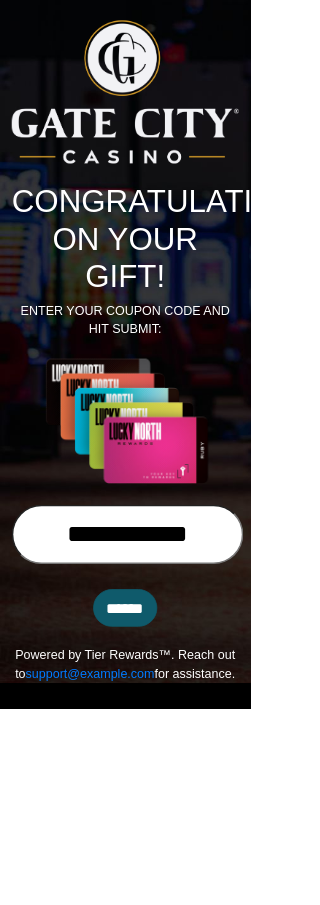 type on "**********" 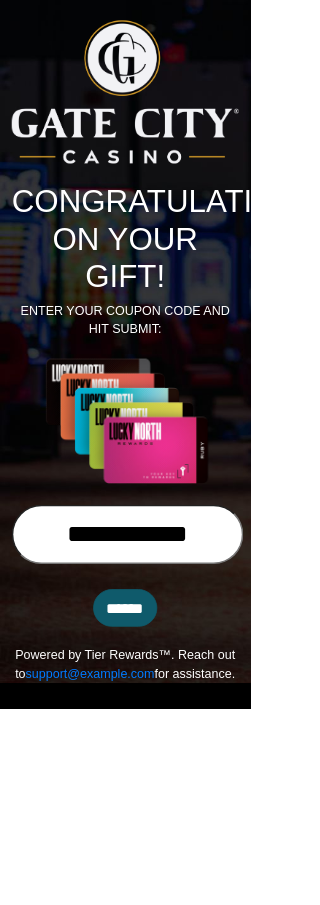 click on "******" at bounding box center [160, 777] 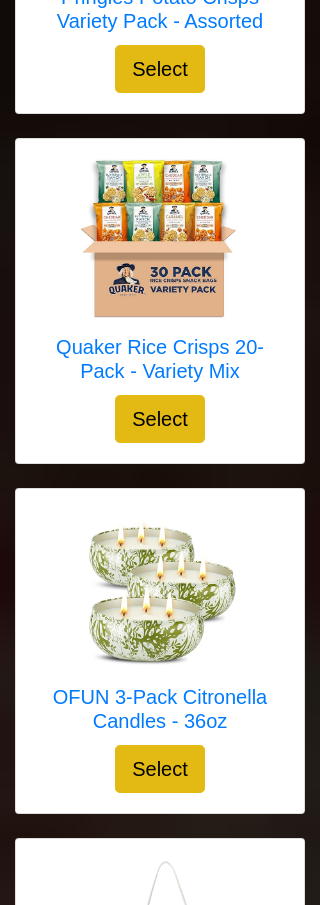scroll, scrollTop: 15457, scrollLeft: 0, axis: vertical 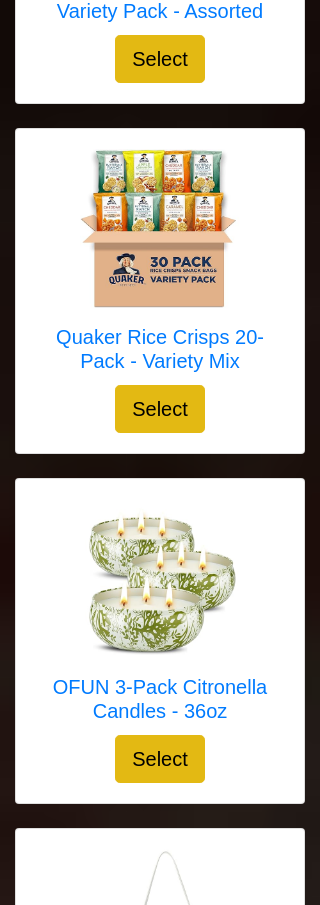 click on "Select" at bounding box center (160, 760) 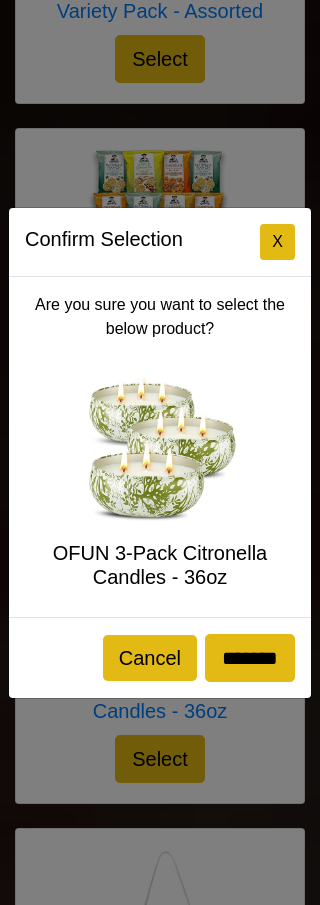 click on "X" at bounding box center [277, 242] 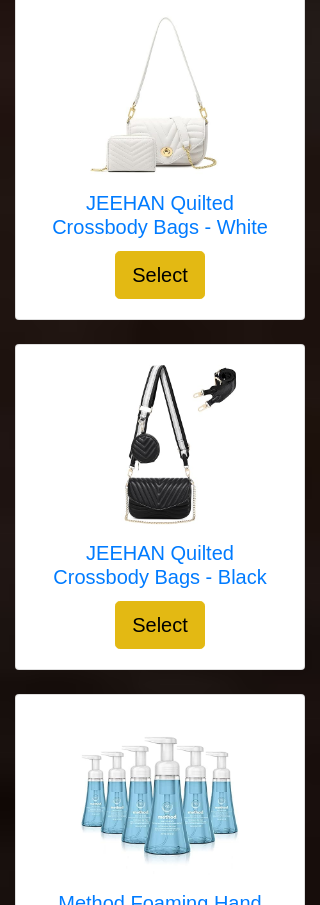 scroll, scrollTop: 16294, scrollLeft: 0, axis: vertical 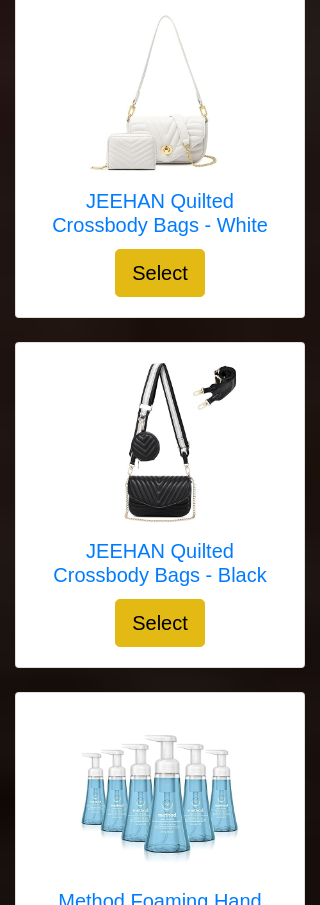 click at bounding box center [160, 443] 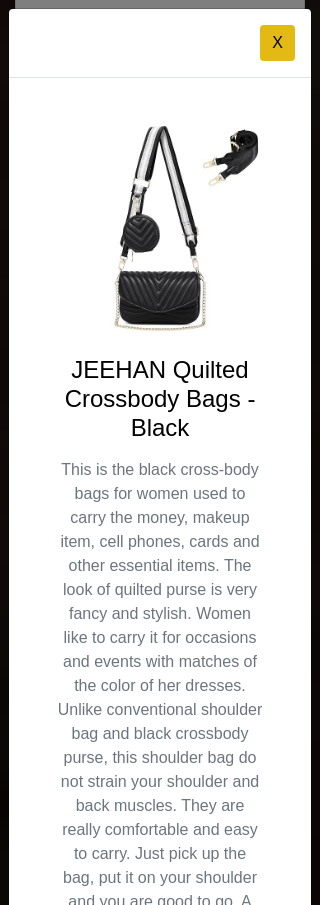 scroll, scrollTop: 0, scrollLeft: 0, axis: both 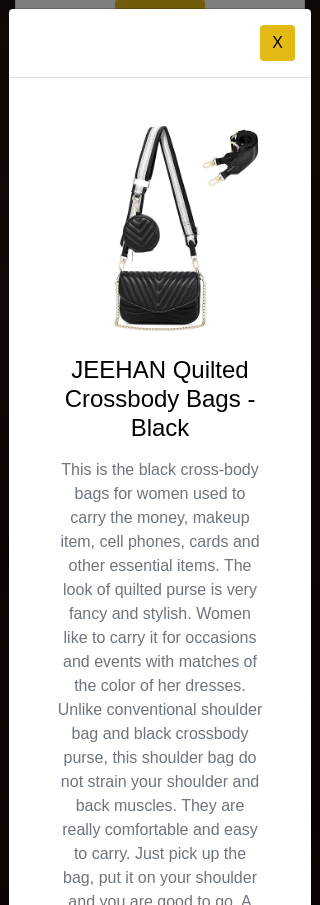 click on "X" at bounding box center [277, 43] 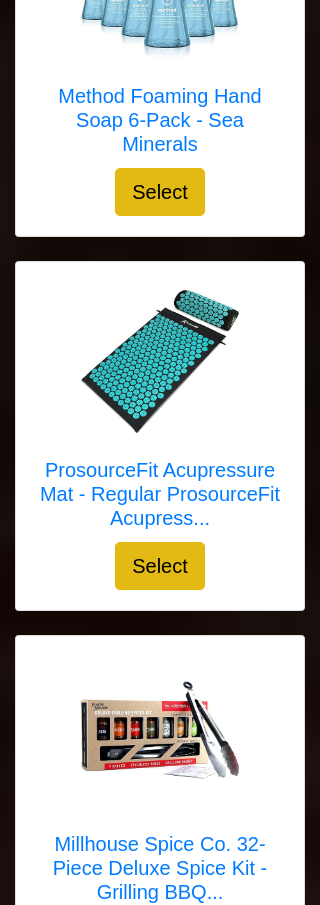 scroll, scrollTop: 17103, scrollLeft: 0, axis: vertical 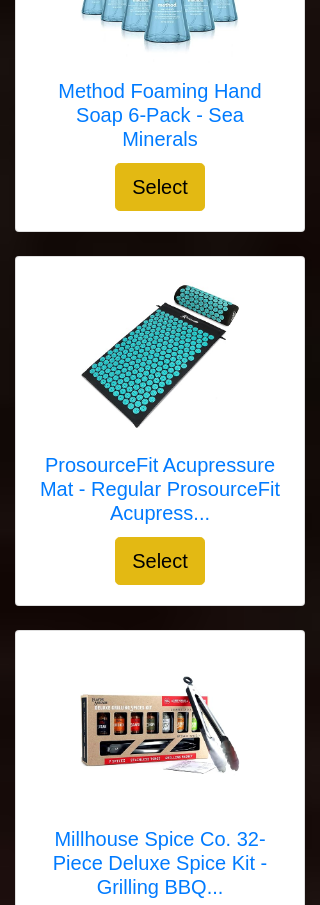 click on "Select" at bounding box center [160, 562] 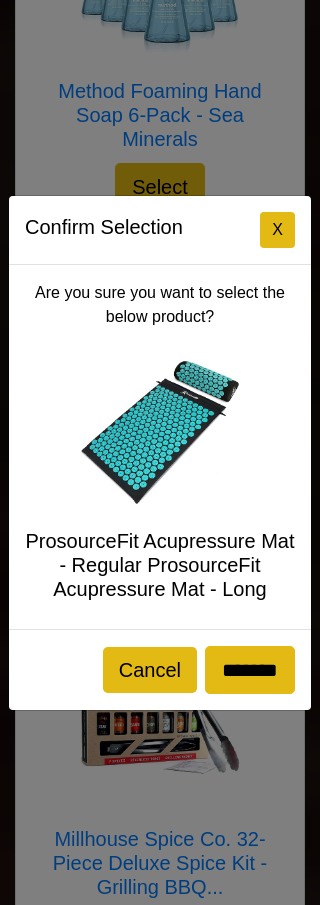 click on "X" at bounding box center [277, 230] 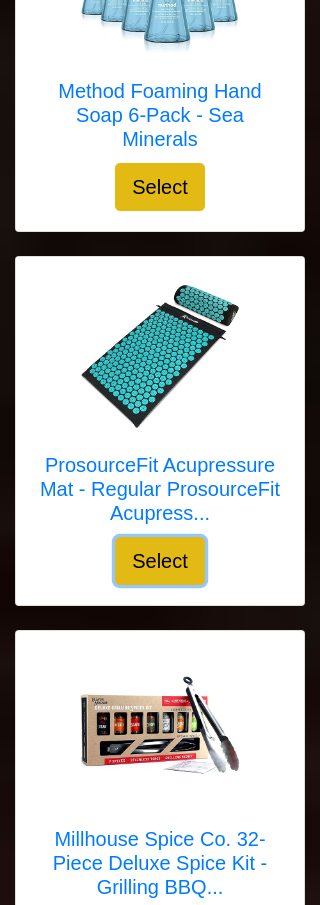 scroll, scrollTop: 17205, scrollLeft: 0, axis: vertical 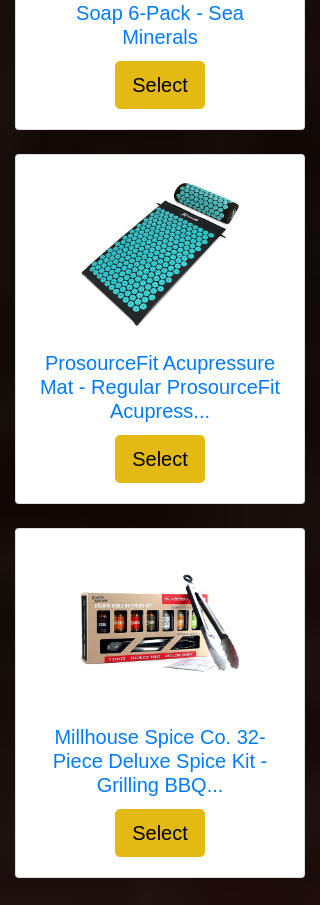 click on "Select" at bounding box center (160, 834) 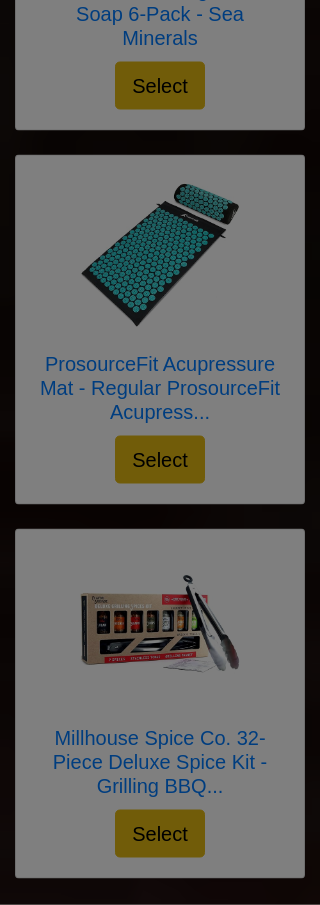 scroll, scrollTop: 17205, scrollLeft: 0, axis: vertical 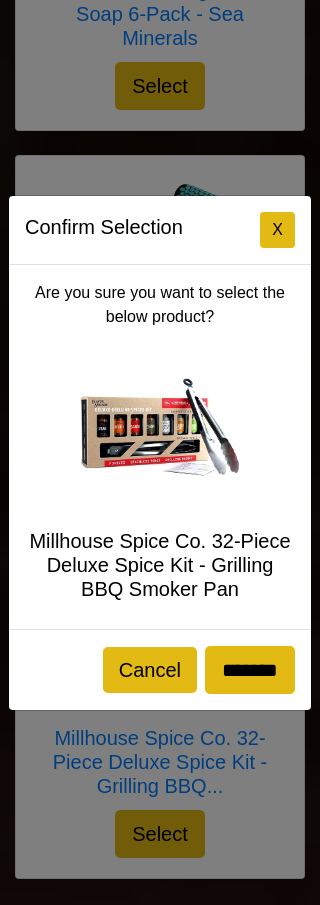 click on "X" at bounding box center [277, 230] 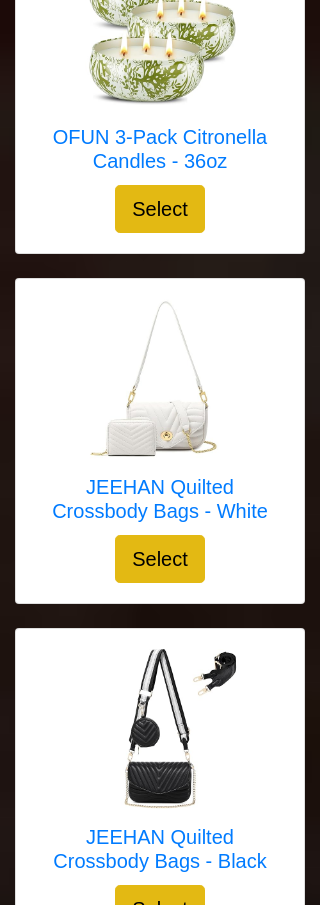 scroll, scrollTop: 16008, scrollLeft: 0, axis: vertical 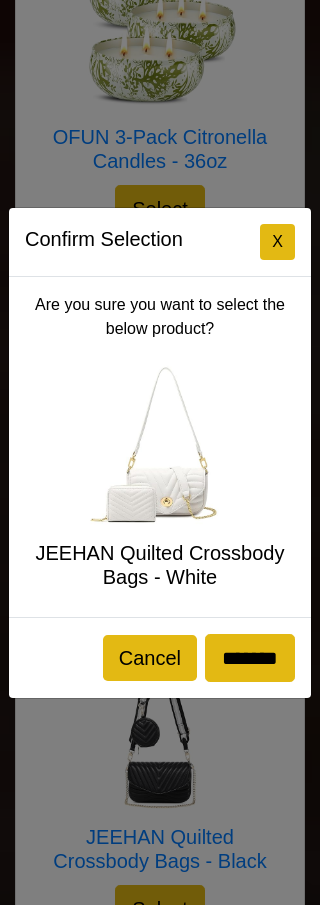 click on "X" at bounding box center (277, 242) 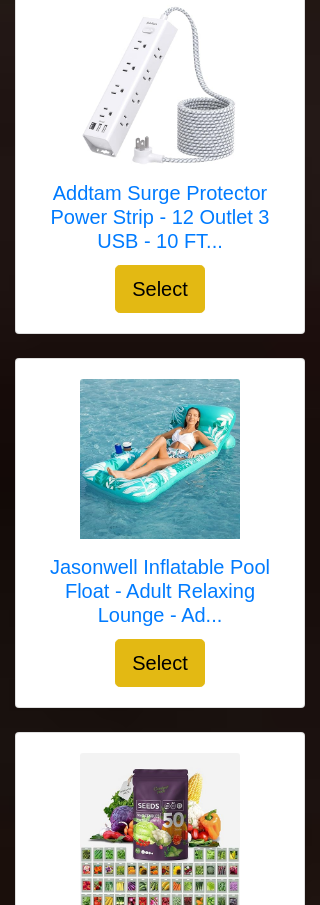 scroll, scrollTop: 13455, scrollLeft: 0, axis: vertical 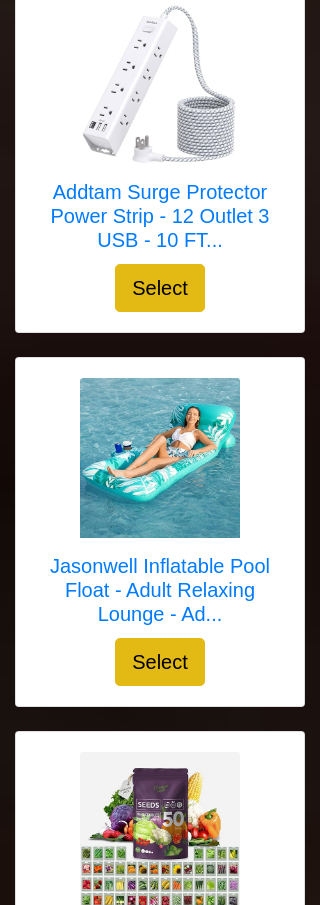 click on "Select" at bounding box center (160, 662) 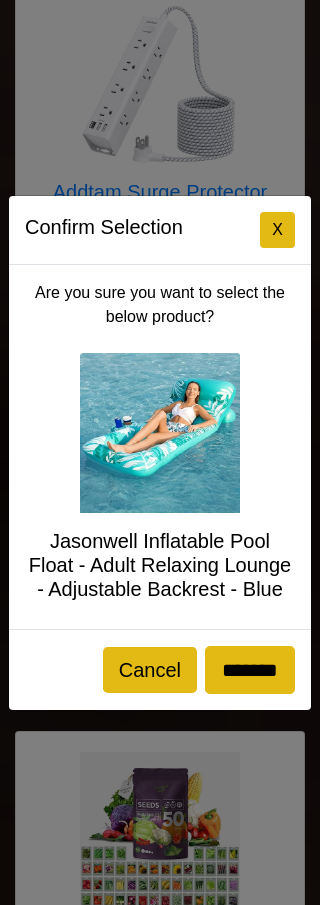 click on "X" at bounding box center [277, 230] 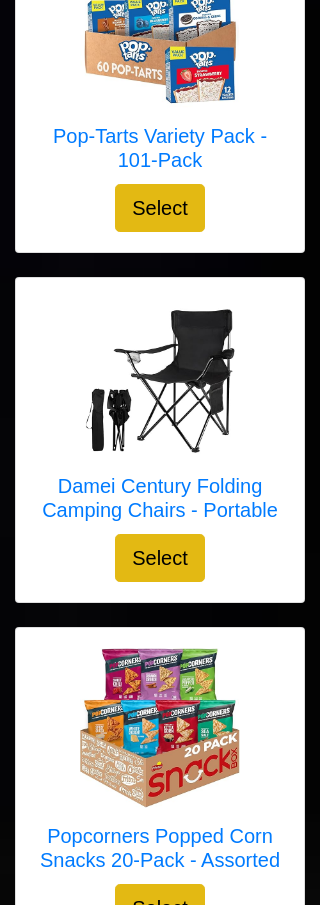 scroll, scrollTop: 11050, scrollLeft: 0, axis: vertical 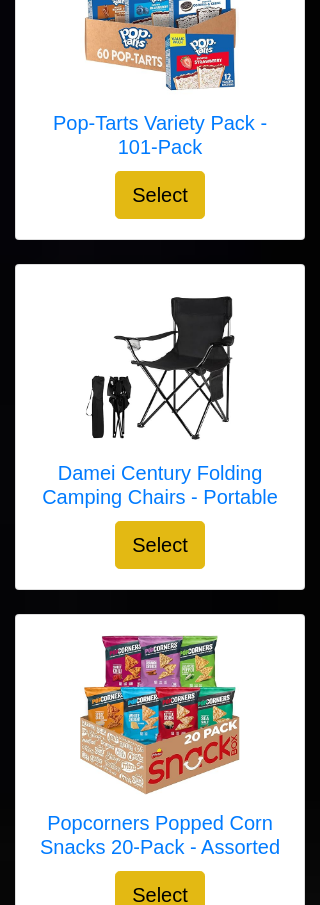 click on "Select" at bounding box center [160, 545] 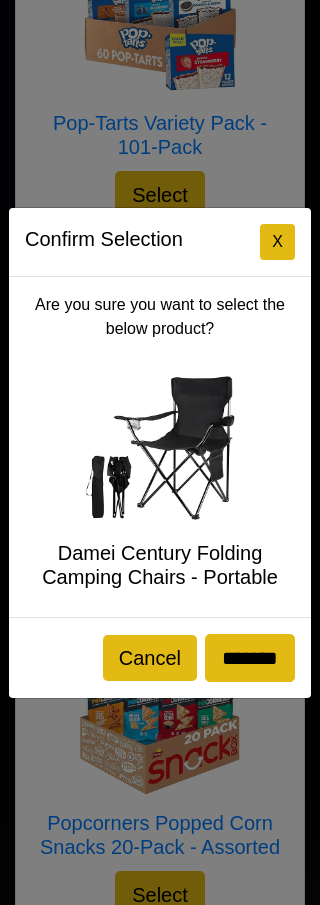 click on "X" at bounding box center [277, 242] 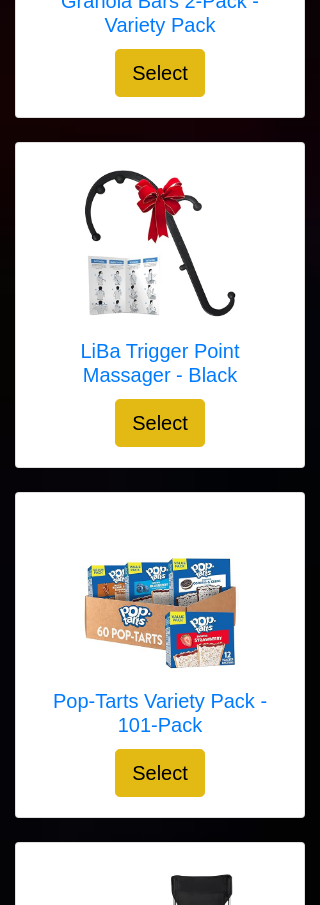scroll, scrollTop: 10471, scrollLeft: 0, axis: vertical 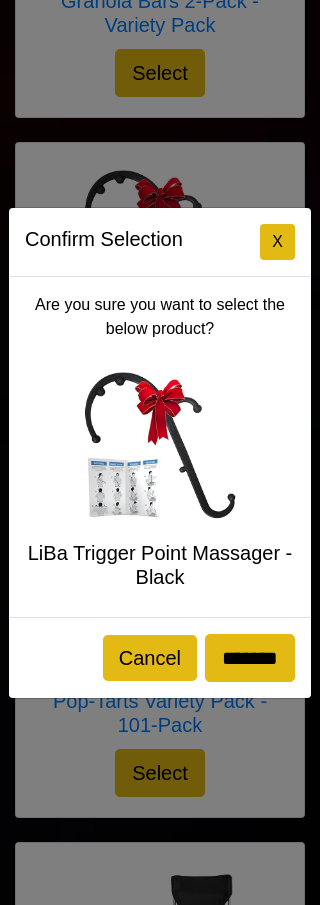click on "X" at bounding box center (277, 242) 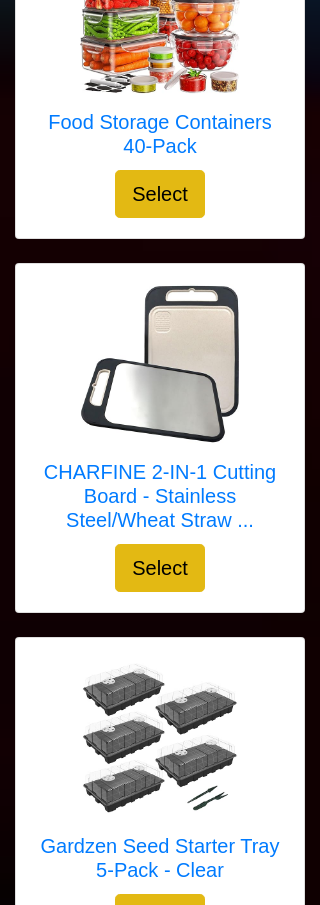 scroll, scrollTop: 8527, scrollLeft: 0, axis: vertical 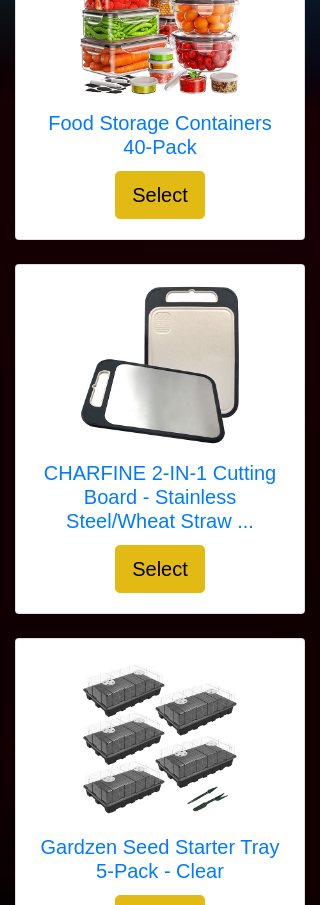 click on "Select" at bounding box center (160, 570) 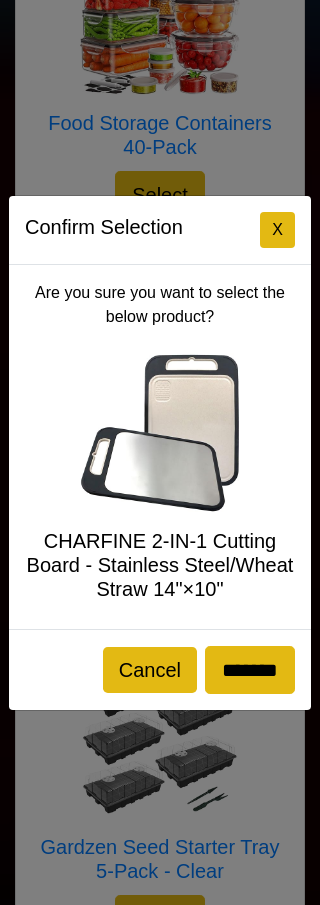 click on "X" at bounding box center [277, 230] 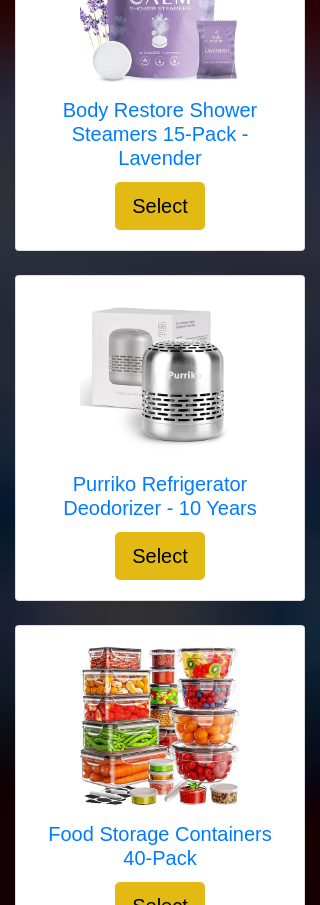 scroll, scrollTop: 7815, scrollLeft: 0, axis: vertical 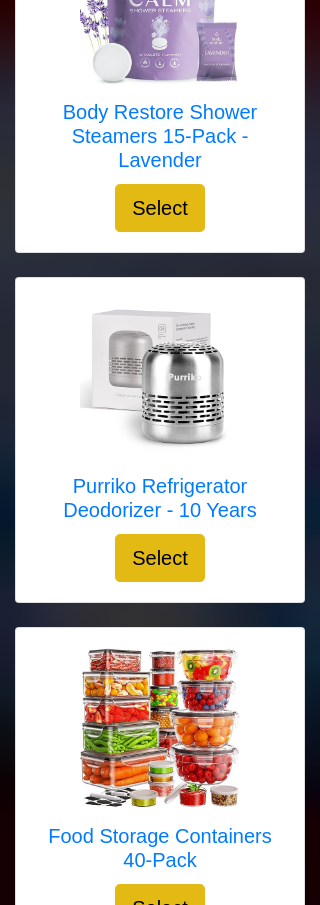 click on "Select" at bounding box center [160, 558] 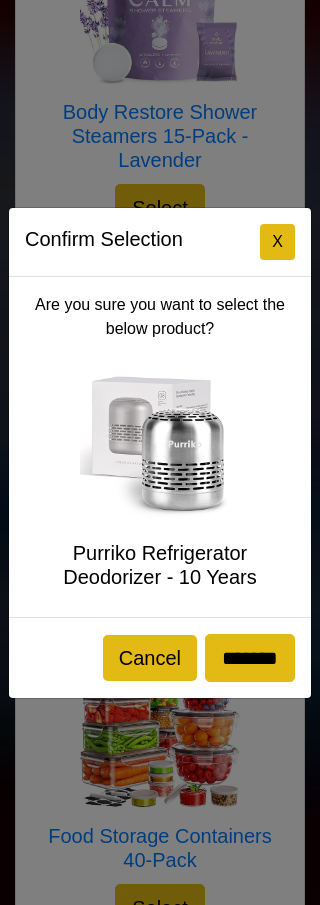 click on "X" at bounding box center [277, 242] 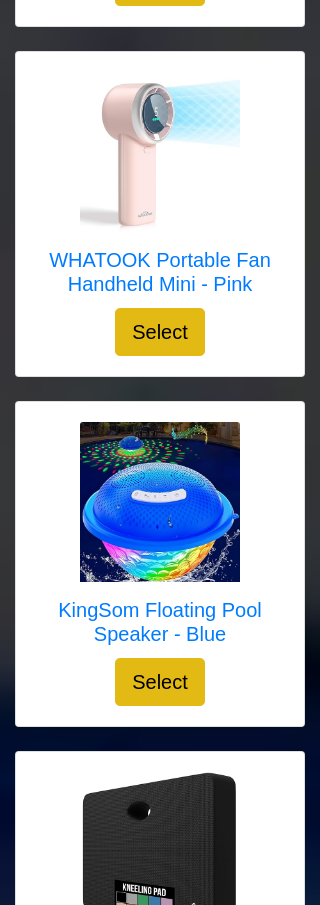 scroll, scrollTop: 4866, scrollLeft: 0, axis: vertical 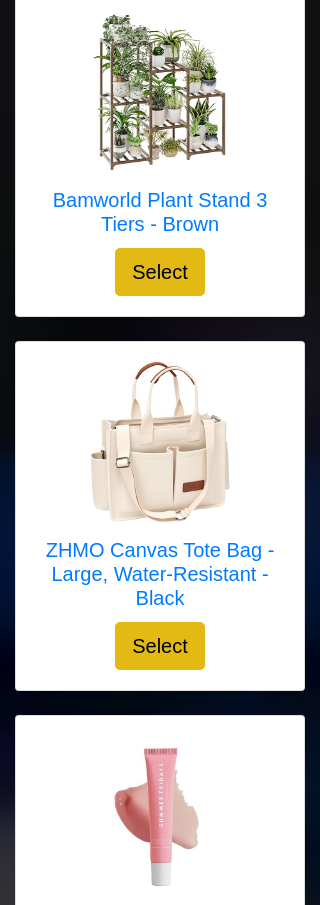 click on "Select" at bounding box center [160, 647] 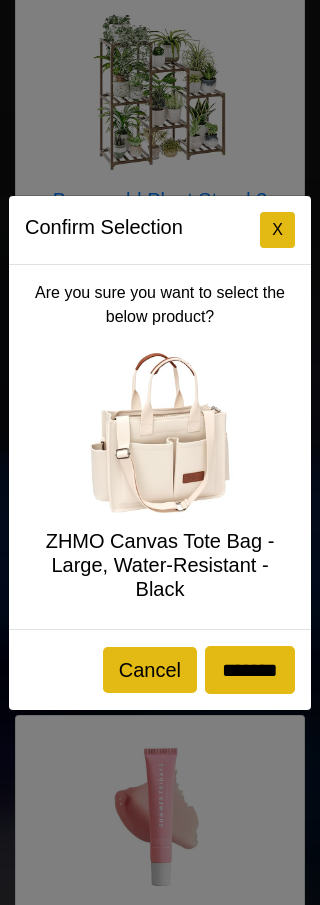 click on "X" at bounding box center [277, 230] 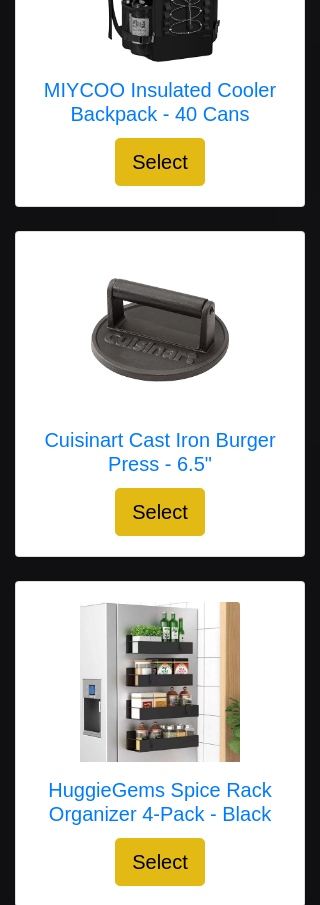 scroll, scrollTop: 2911, scrollLeft: 0, axis: vertical 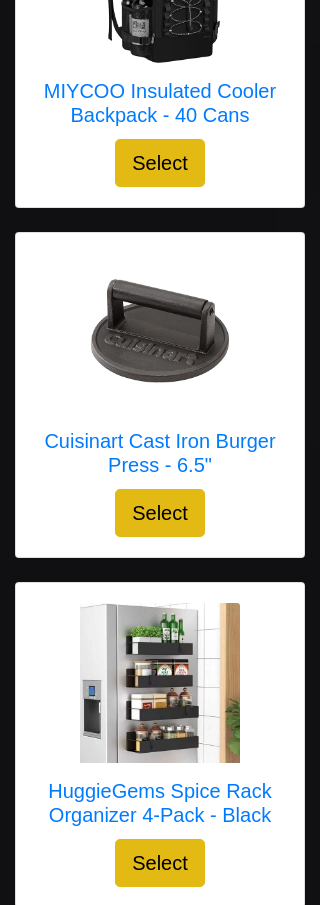 click on "Select" at bounding box center [160, 514] 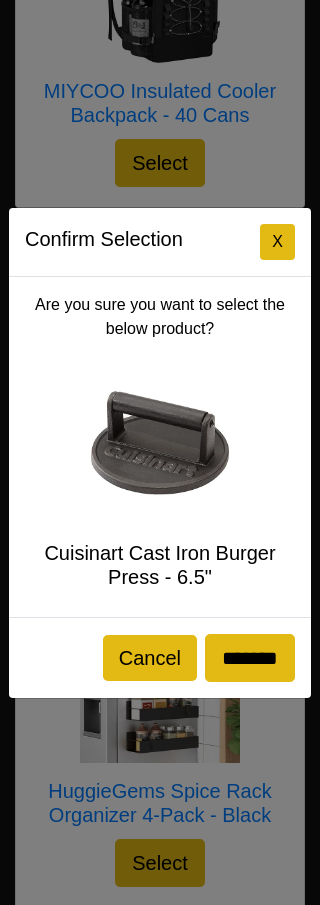 click on "*******" at bounding box center [250, 658] 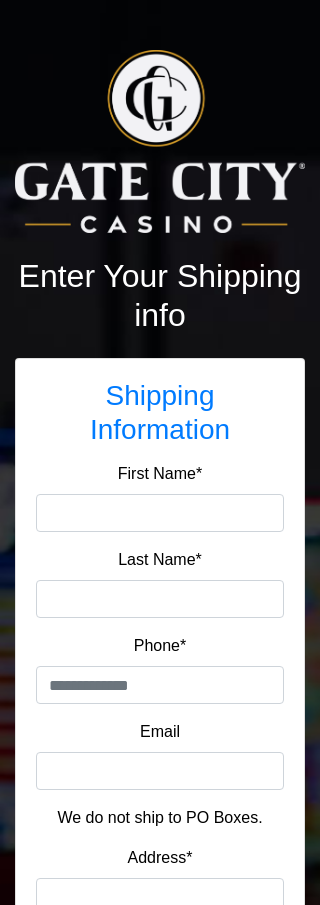 scroll, scrollTop: 0, scrollLeft: 0, axis: both 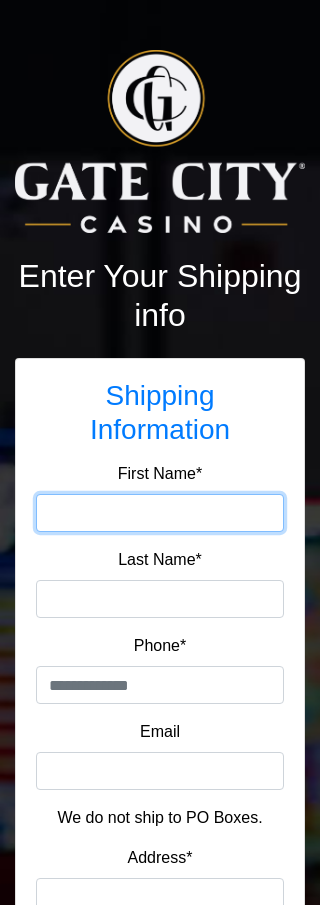 click on "First Name*" at bounding box center [160, 513] 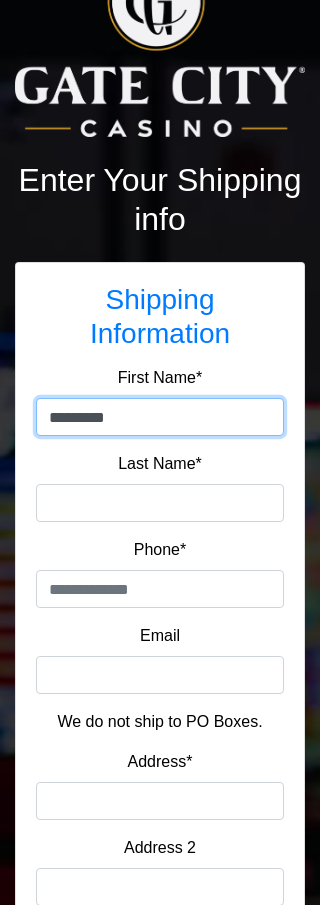 scroll, scrollTop: 137, scrollLeft: 0, axis: vertical 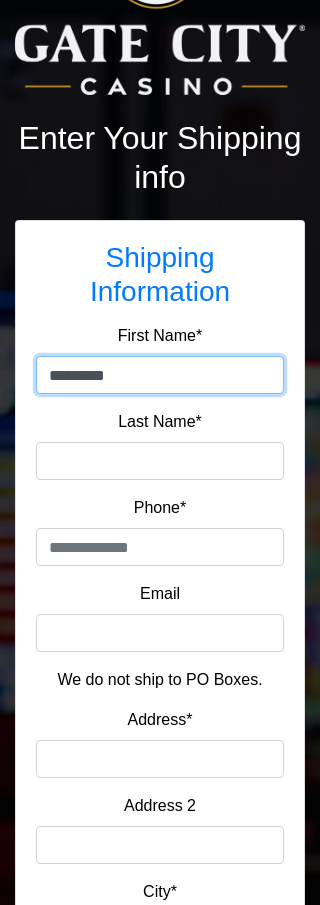 type on "*********" 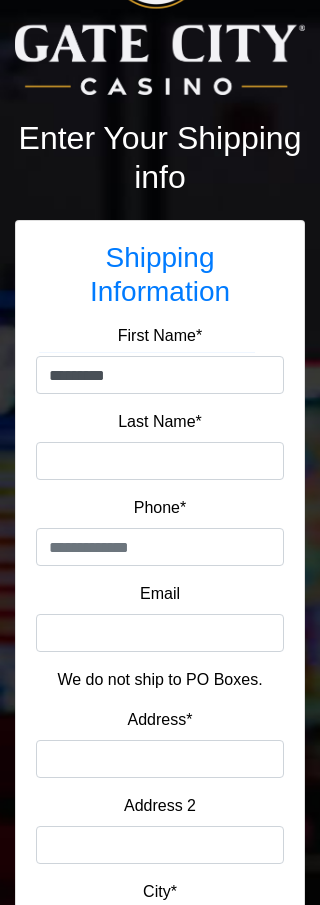 click on "Last Name*" at bounding box center (160, 462) 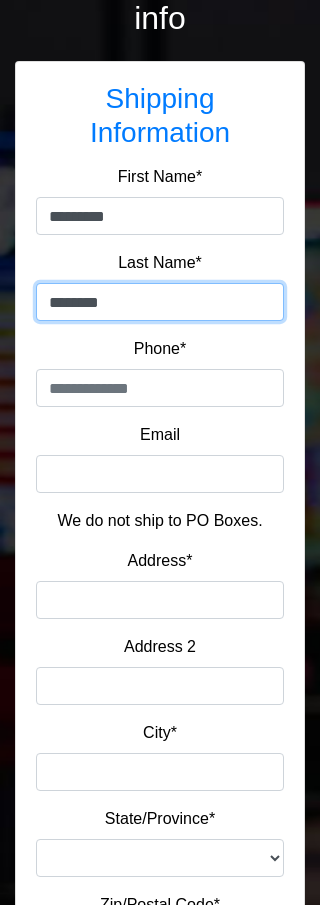 scroll, scrollTop: 334, scrollLeft: 0, axis: vertical 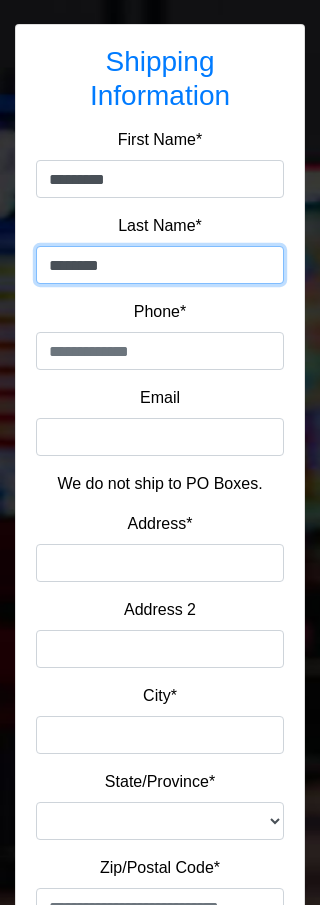 type on "********" 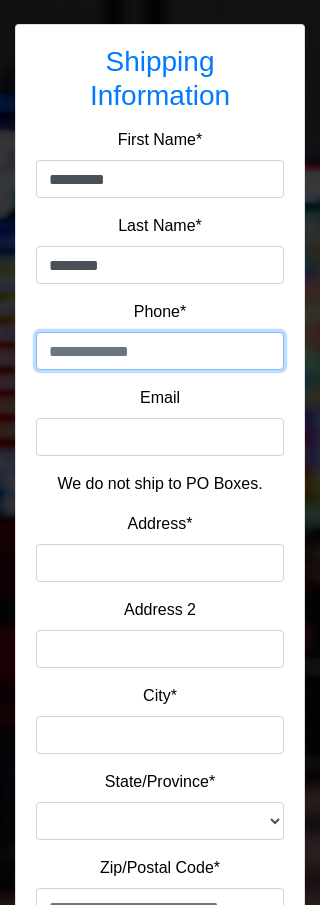 click at bounding box center (160, 351) 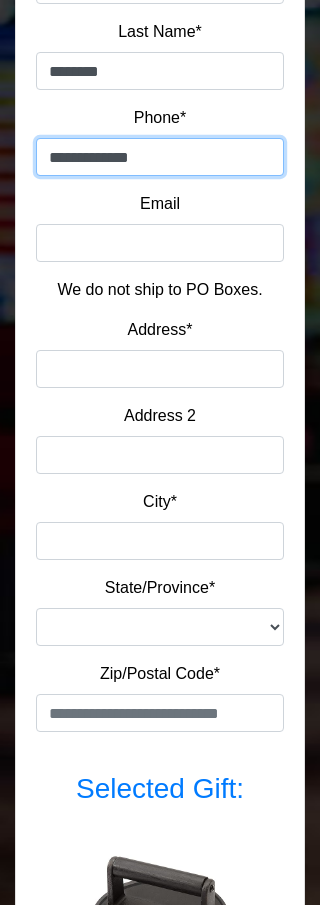 scroll, scrollTop: 535, scrollLeft: 0, axis: vertical 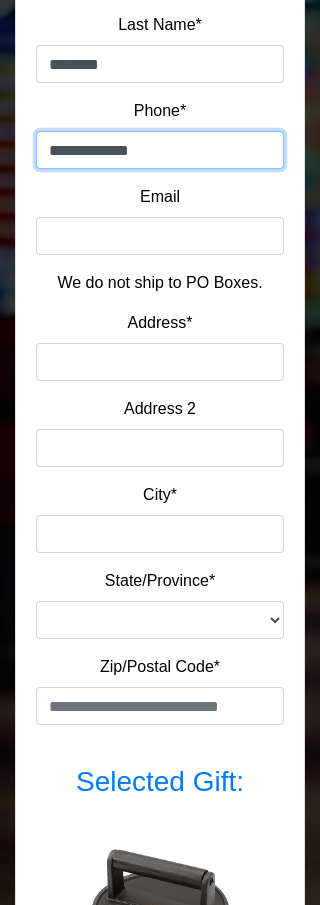 type on "**********" 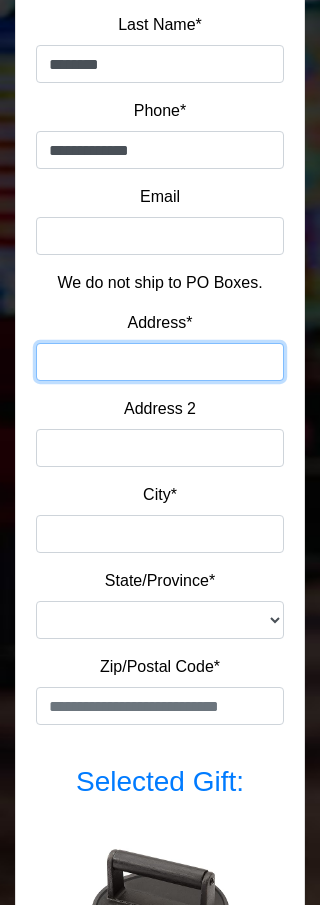 click on "Address*" at bounding box center [160, 362] 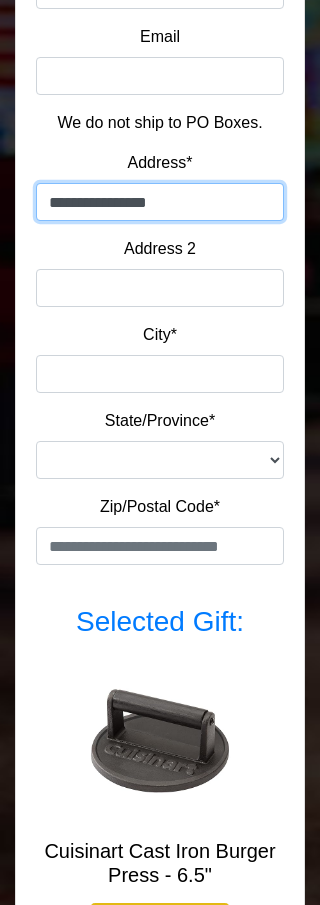 type on "**********" 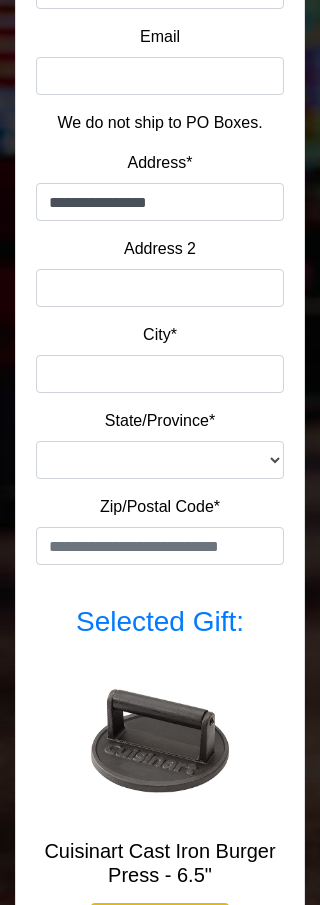 click on "City*" at bounding box center [160, 375] 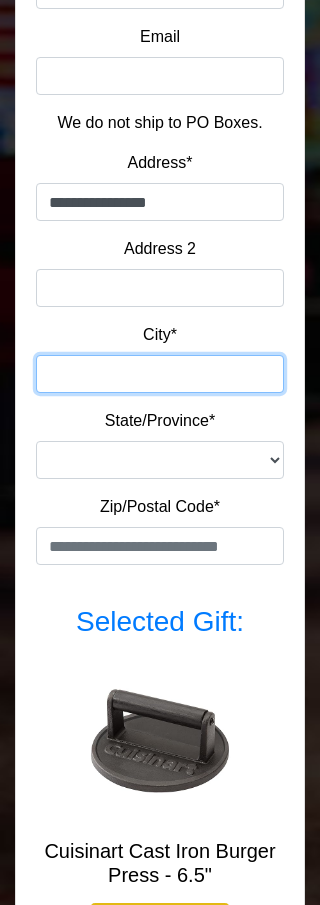 scroll, scrollTop: 695, scrollLeft: 0, axis: vertical 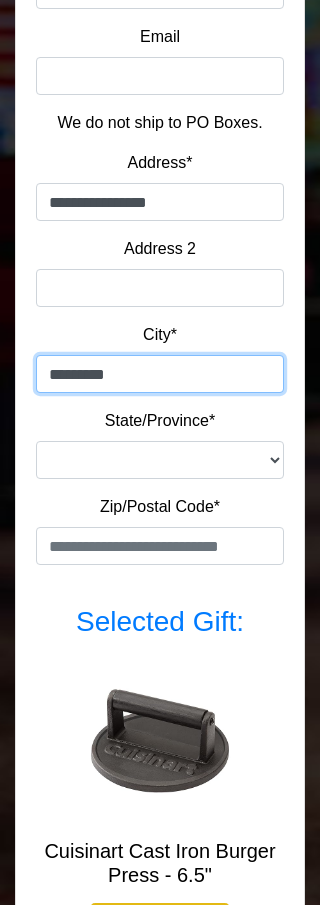 type on "*********" 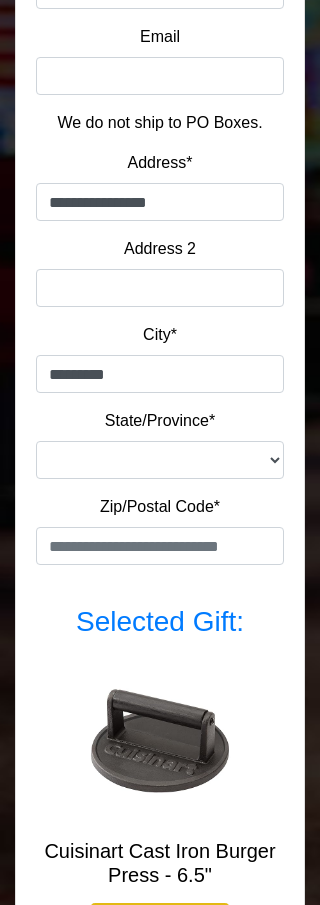 click on "**********" at bounding box center (160, 460) 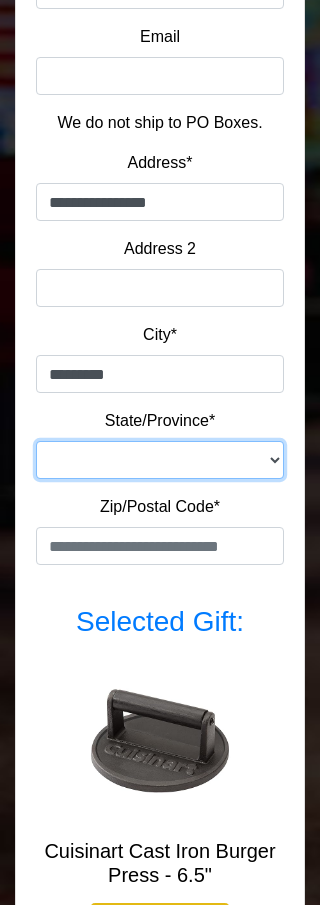 select on "**" 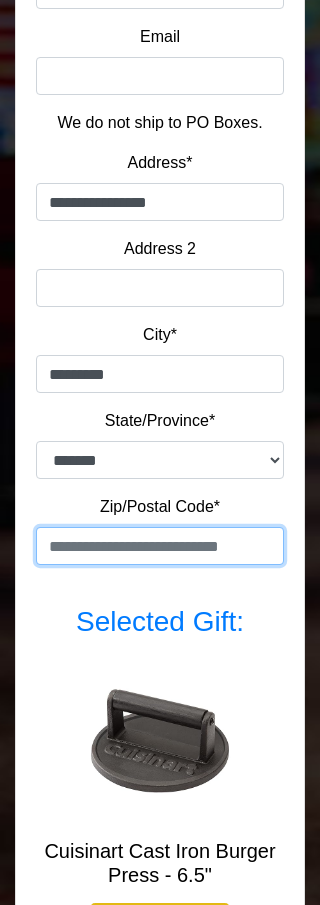 click at bounding box center [160, 546] 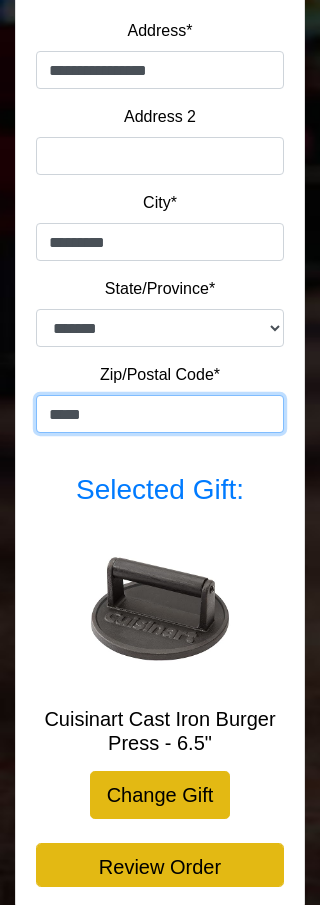 scroll, scrollTop: 830, scrollLeft: 0, axis: vertical 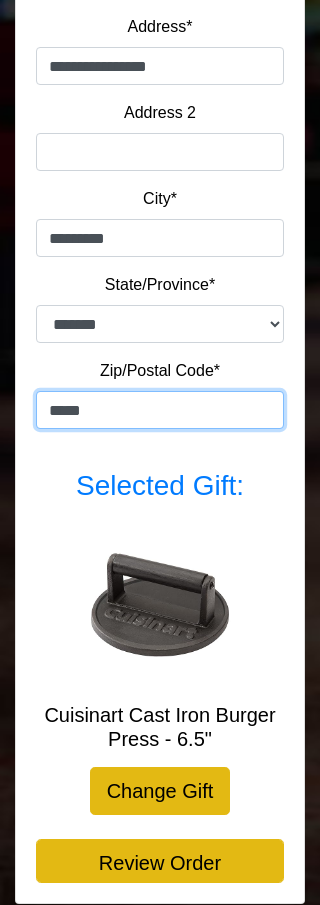 type on "*****" 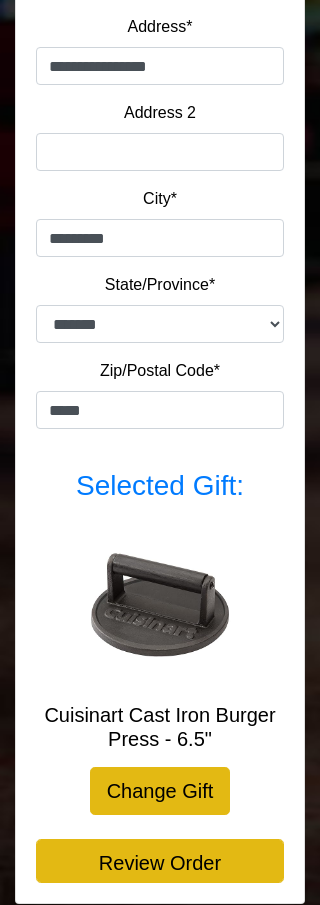 click at bounding box center [160, 608] 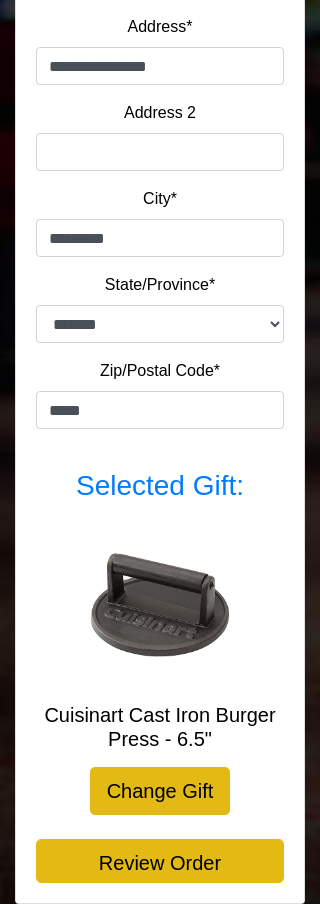 click on "Review Order" at bounding box center (160, 862) 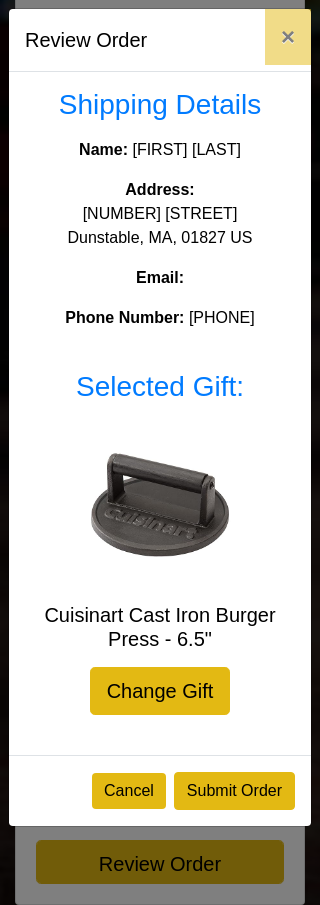 click on "Submit Order" at bounding box center [234, 791] 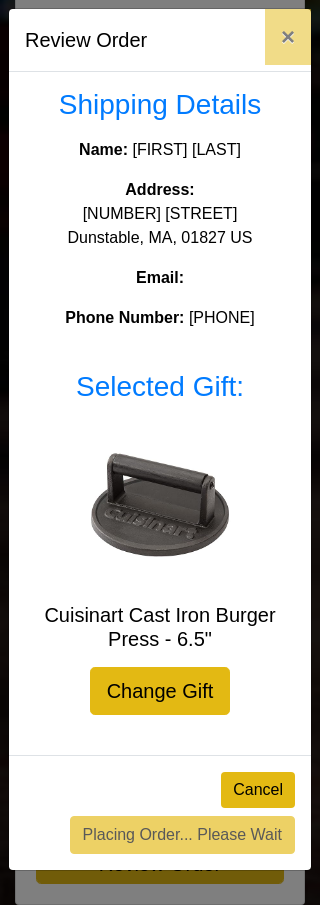 click on "Cancel" at bounding box center (258, 790) 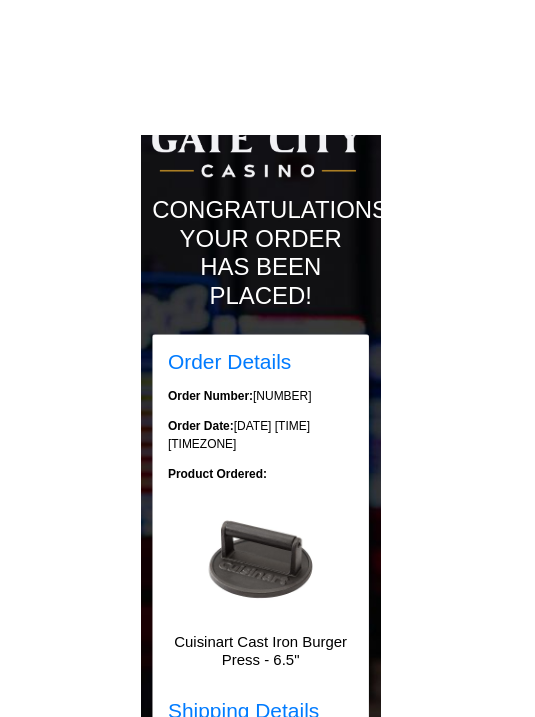 scroll, scrollTop: 0, scrollLeft: 0, axis: both 